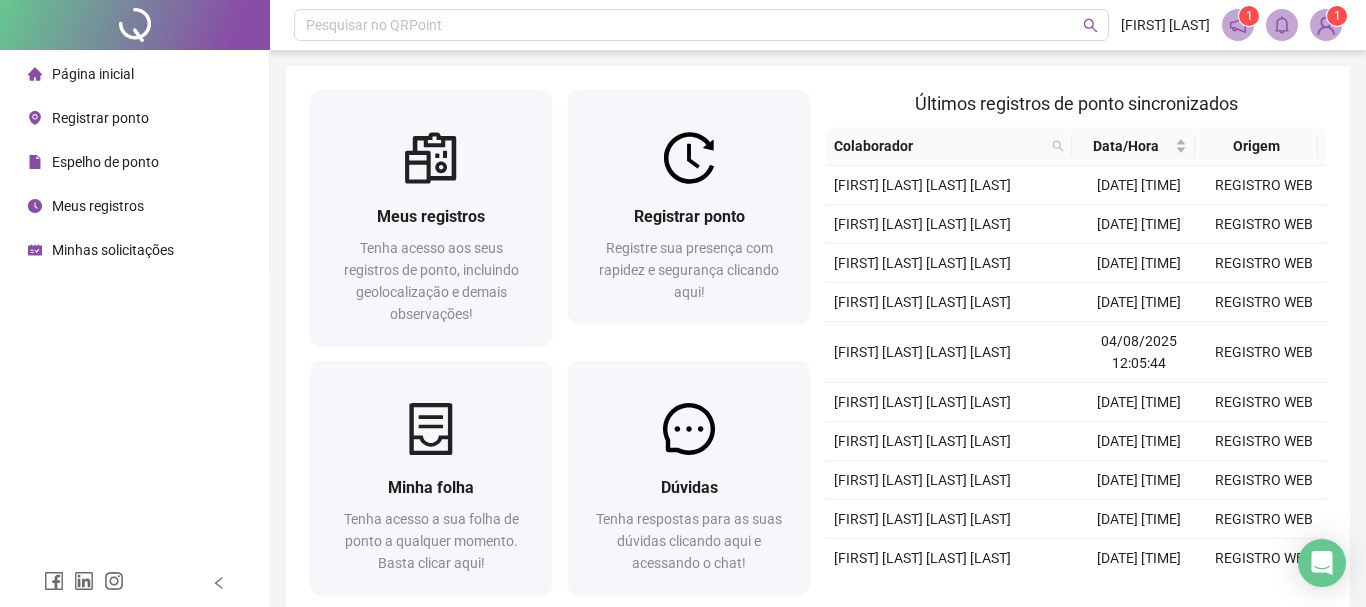 scroll, scrollTop: 0, scrollLeft: 0, axis: both 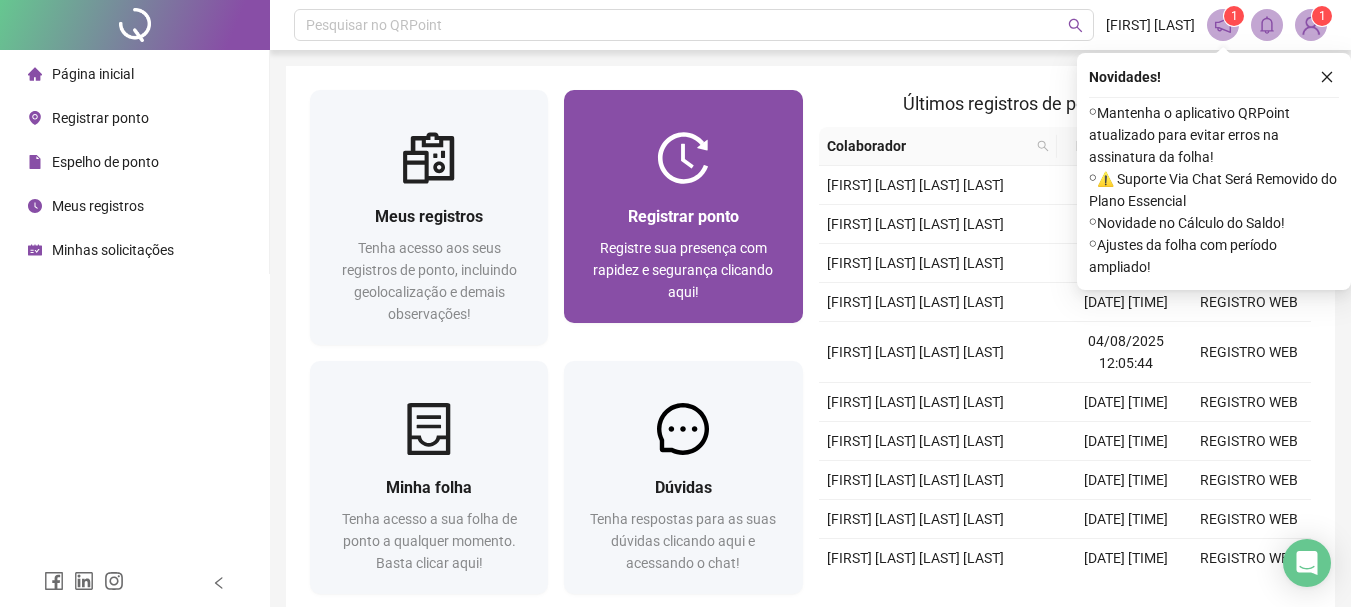 click on "Registre sua presença com rapidez e segurança clicando aqui!" at bounding box center [683, 270] 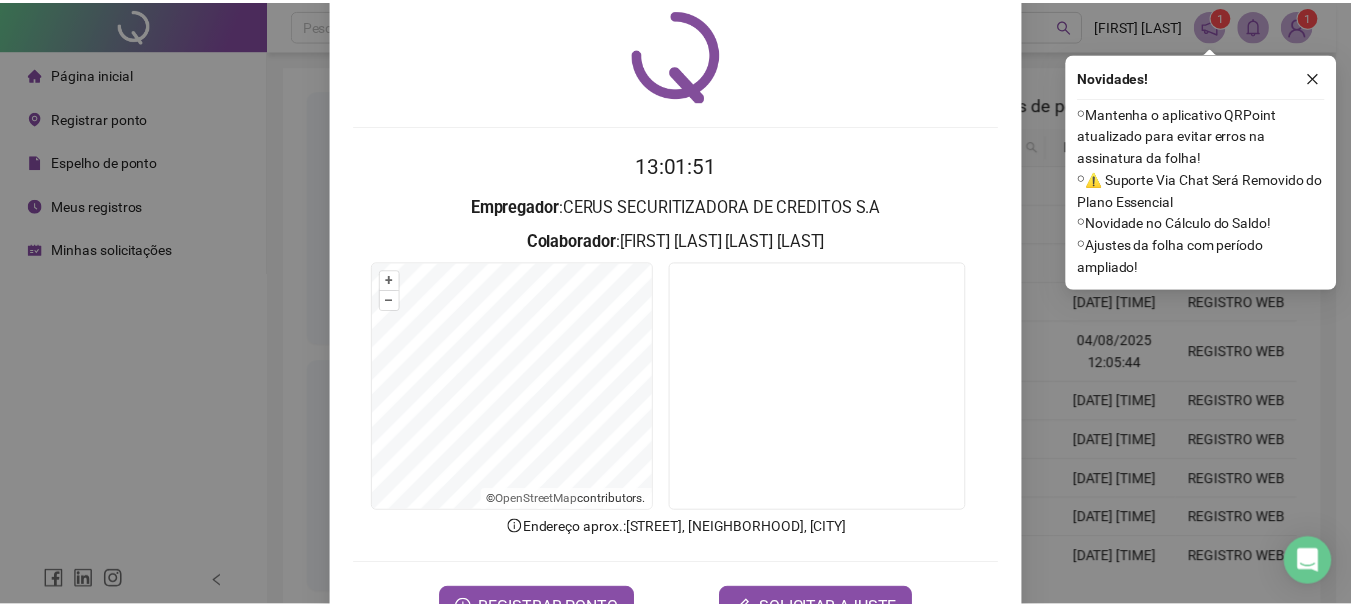 scroll, scrollTop: 130, scrollLeft: 0, axis: vertical 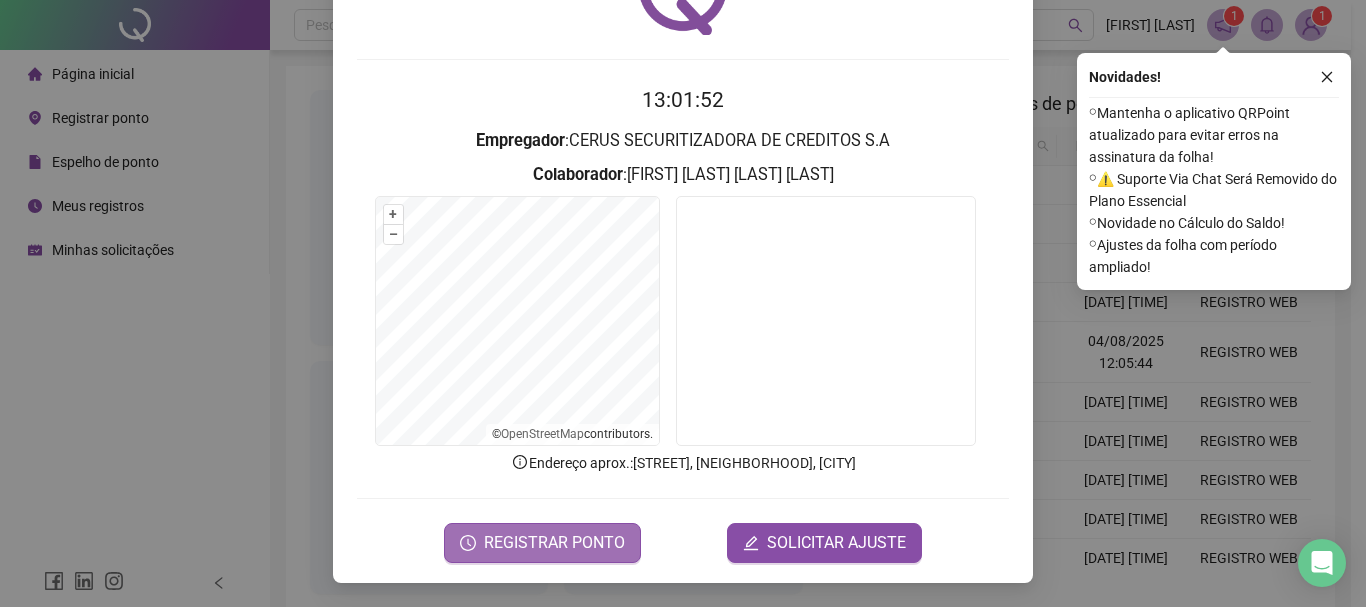 click on "REGISTRAR PONTO" at bounding box center (554, 543) 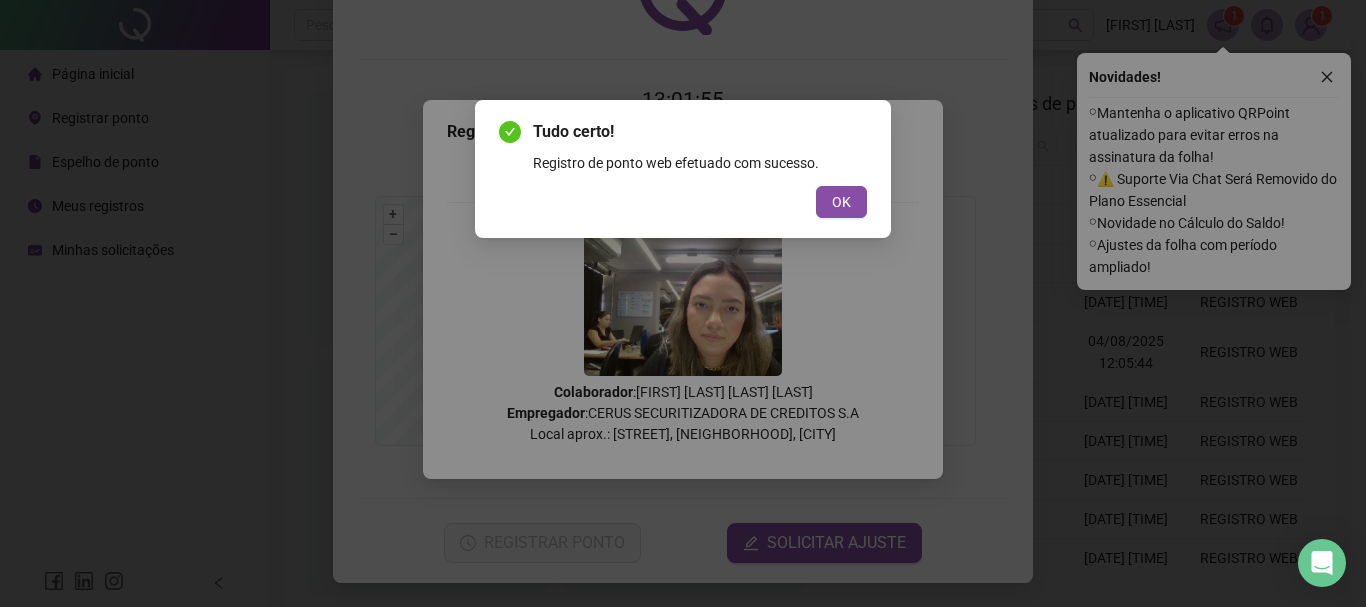 drag, startPoint x: 856, startPoint y: 320, endPoint x: 851, endPoint y: 294, distance: 26.476404 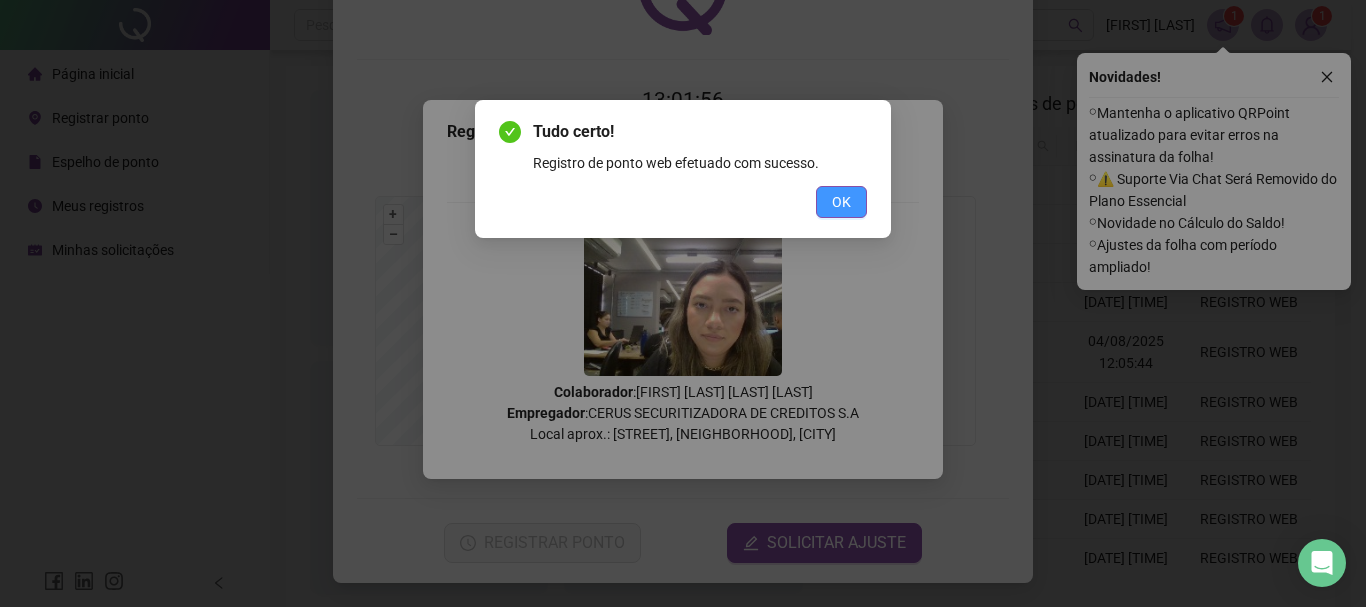 drag, startPoint x: 851, startPoint y: 294, endPoint x: 831, endPoint y: 214, distance: 82.46211 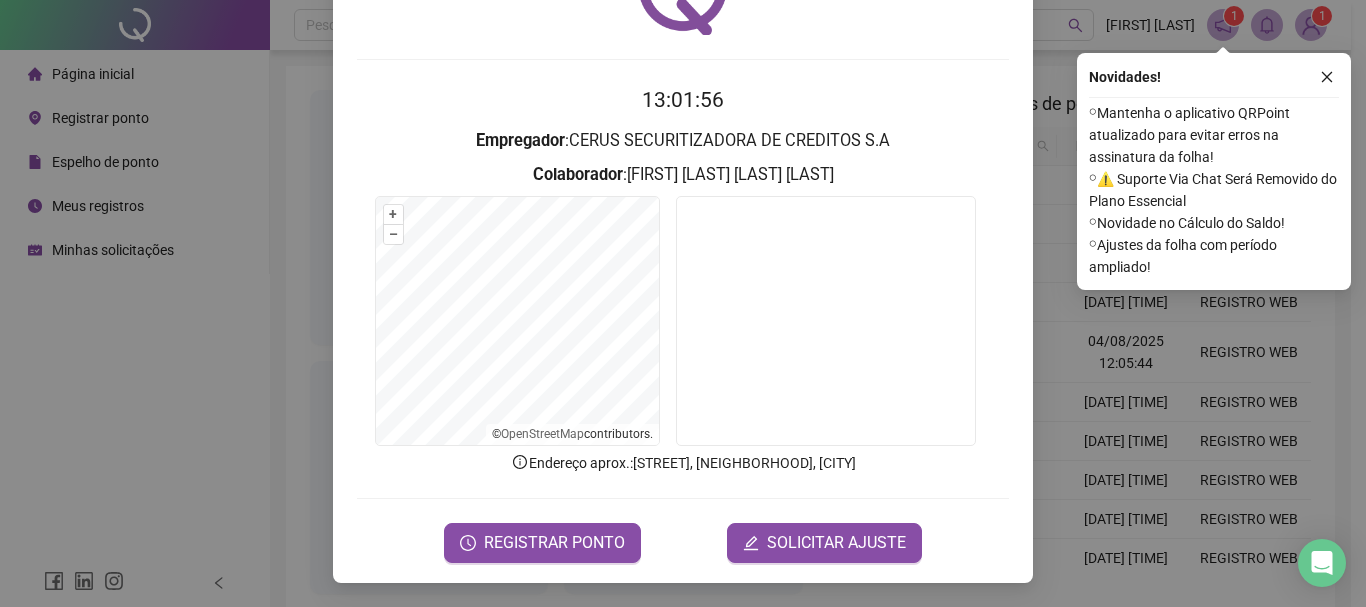 click at bounding box center (826, 321) 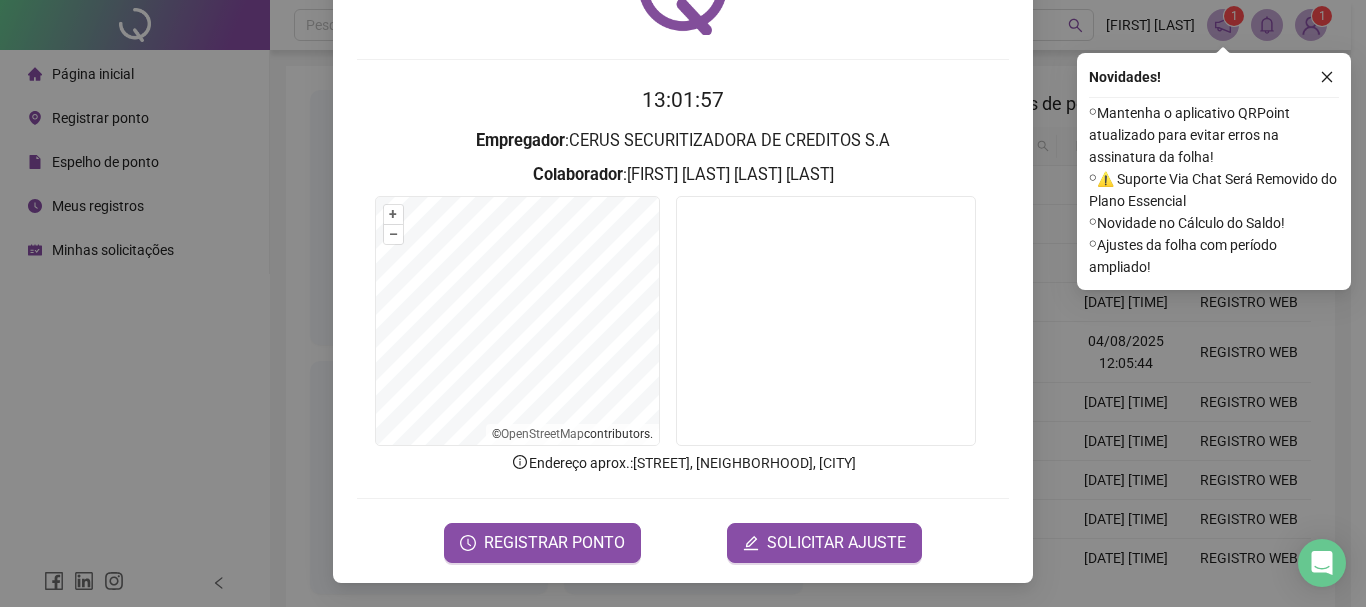 click on "⚬  Novidade no Cálculo do Saldo!" at bounding box center (1214, 223) 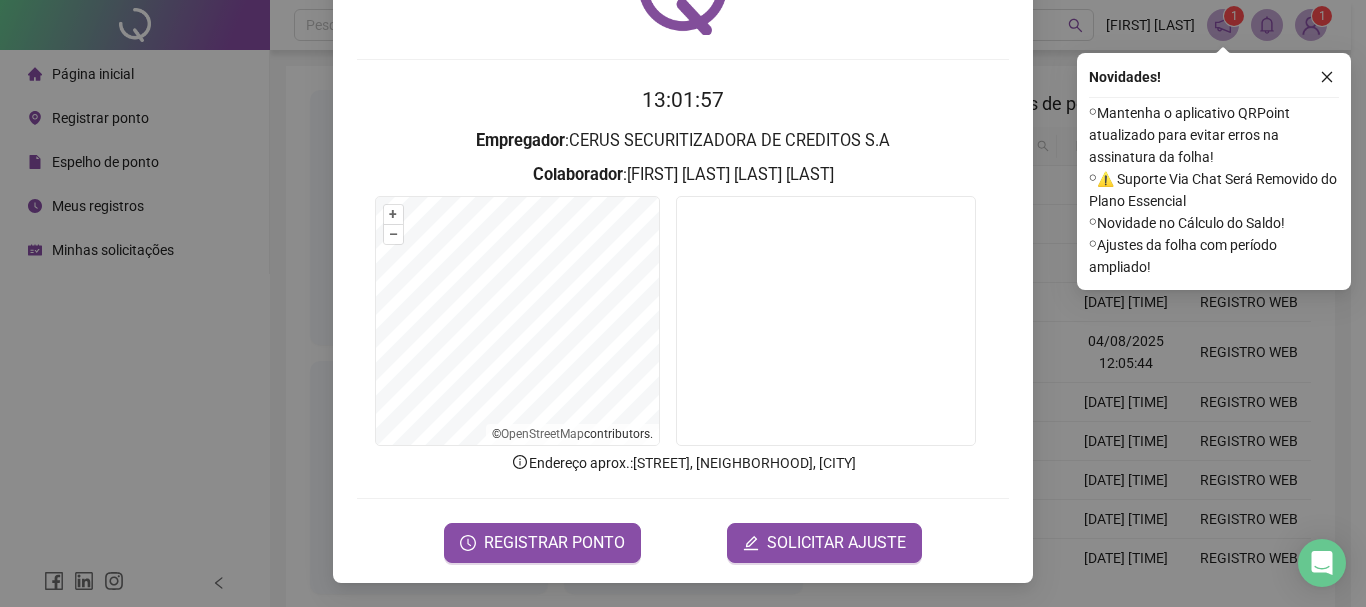 drag, startPoint x: 1222, startPoint y: 353, endPoint x: 1228, endPoint y: 343, distance: 11.661903 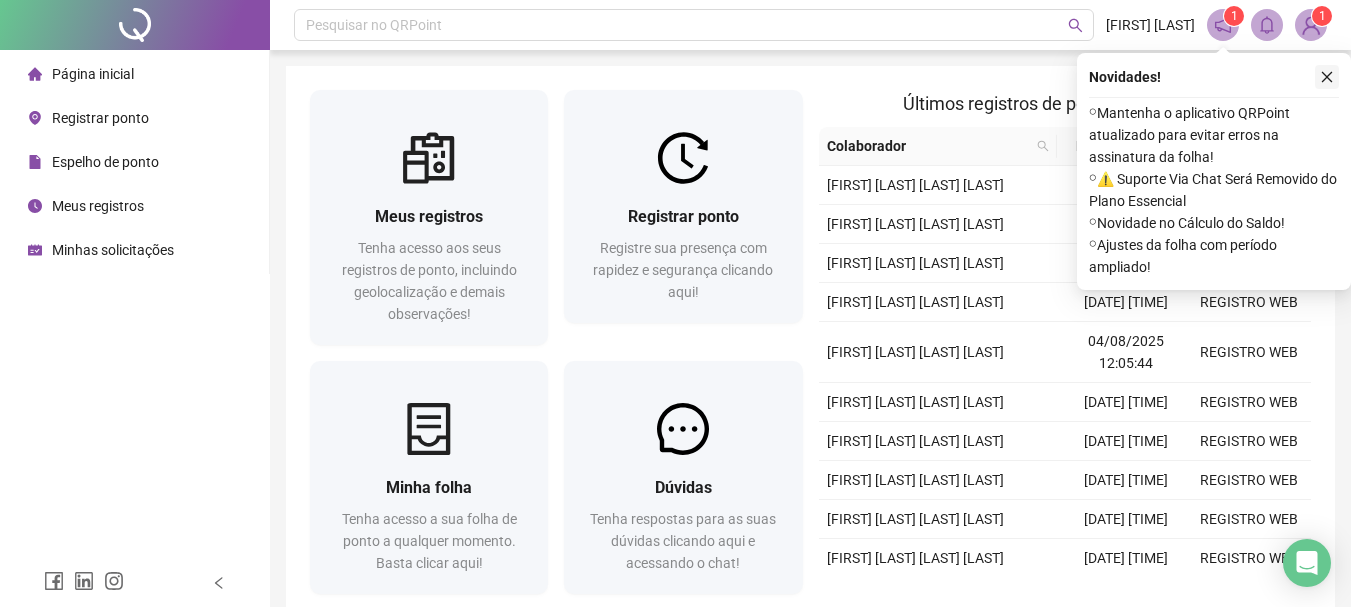 click at bounding box center [1327, 77] 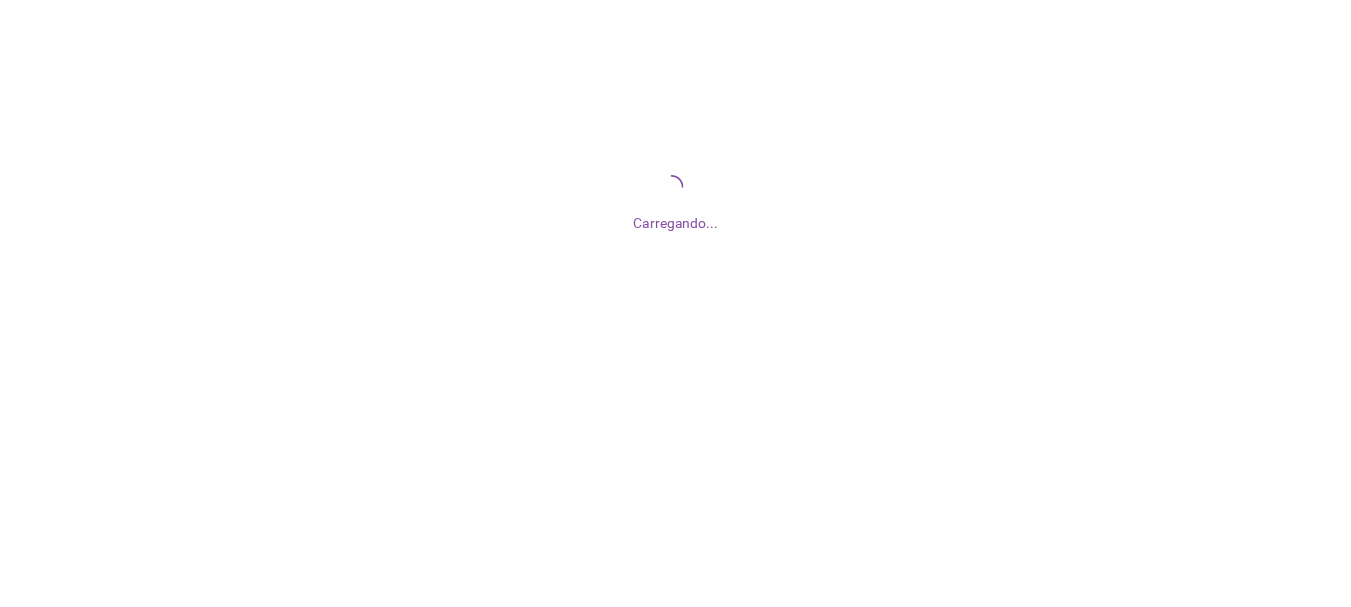 scroll, scrollTop: 0, scrollLeft: 0, axis: both 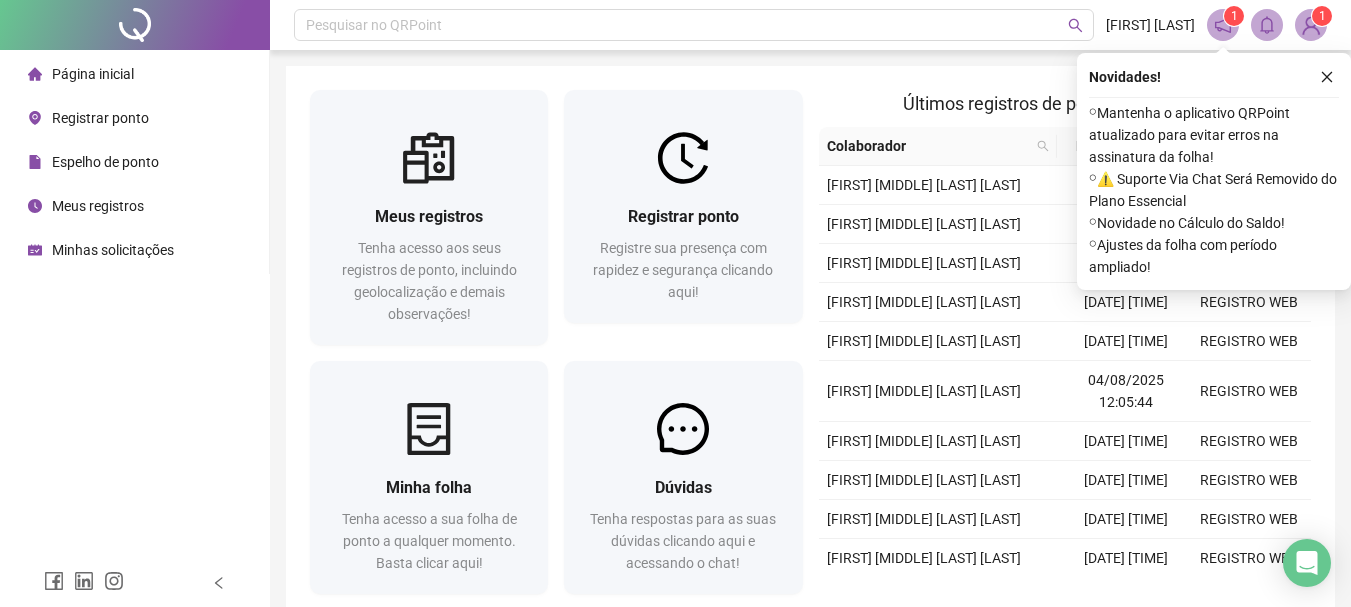 click at bounding box center [1327, 77] 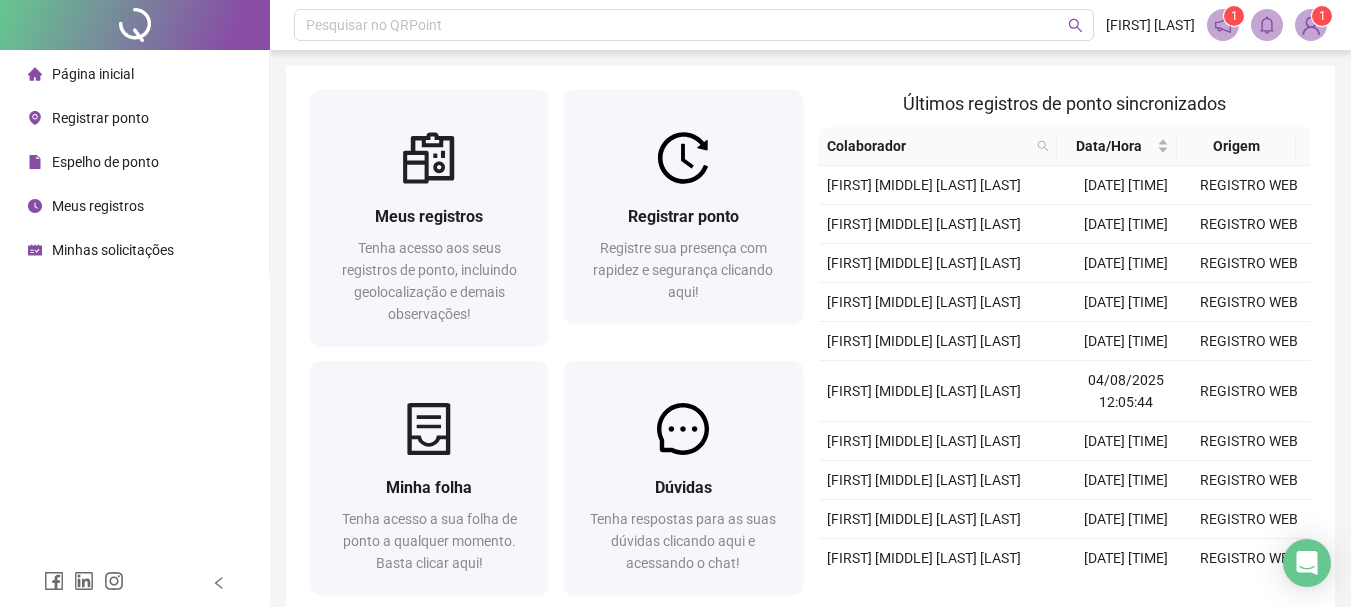 click on "1" at bounding box center (1322, 16) 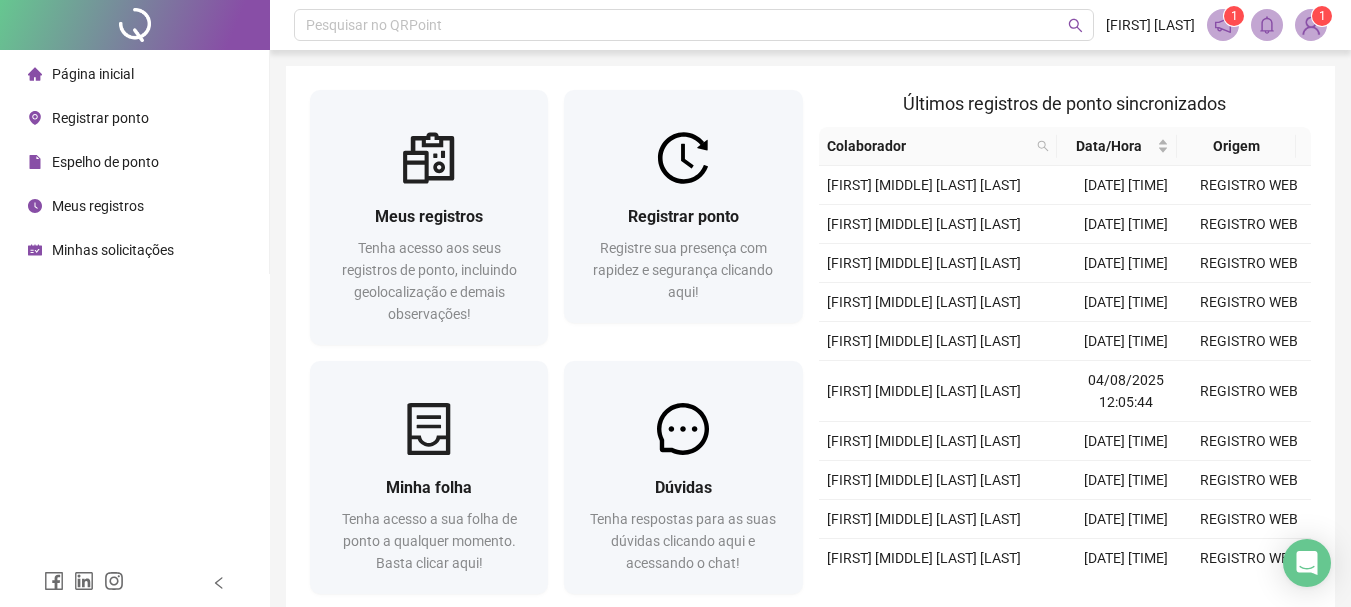 click on "1" at bounding box center [1234, 16] 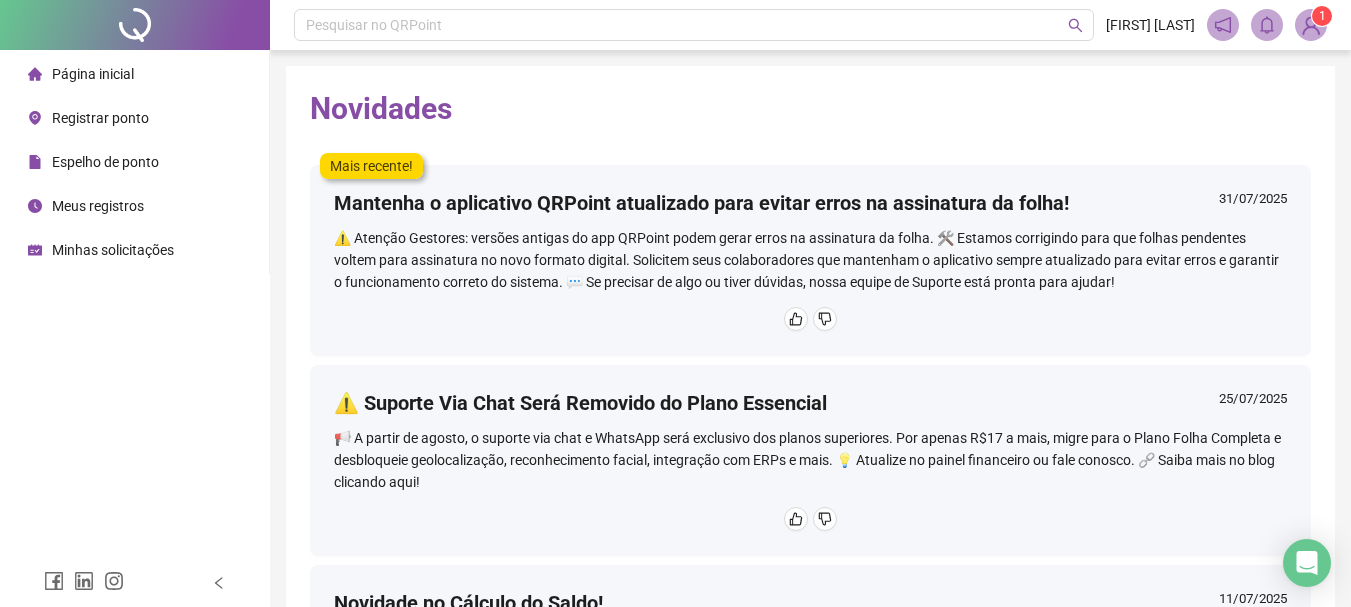 click at bounding box center [1311, 25] 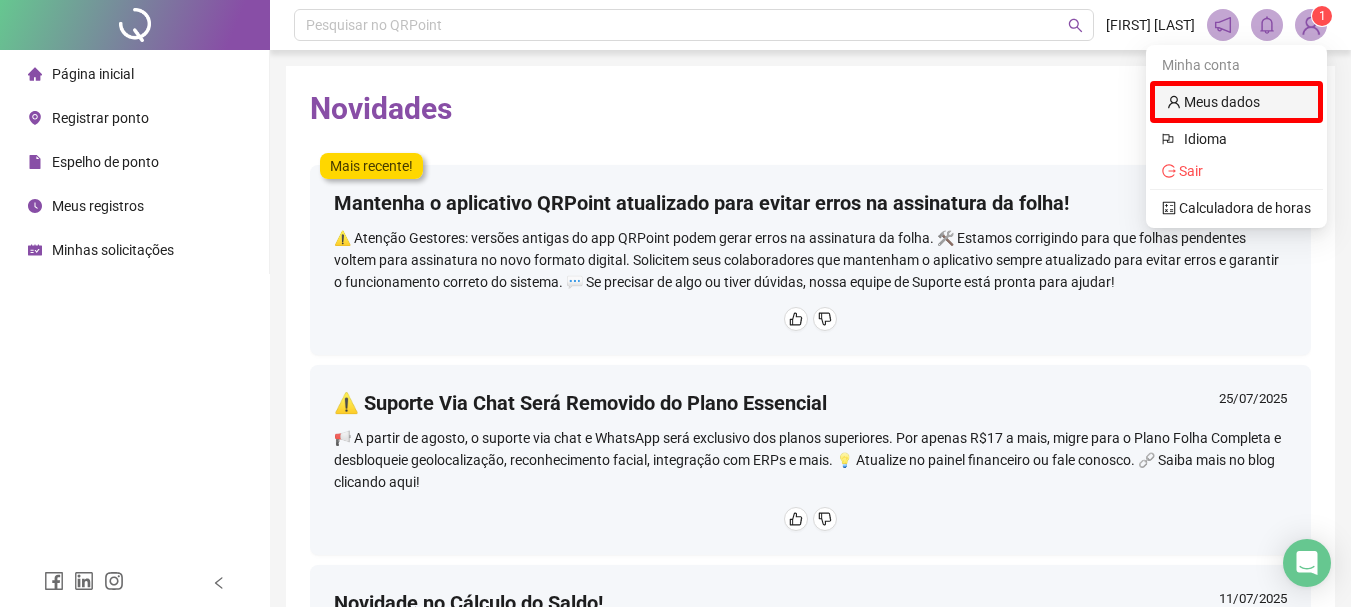 click on "Meus dados" at bounding box center (1213, 102) 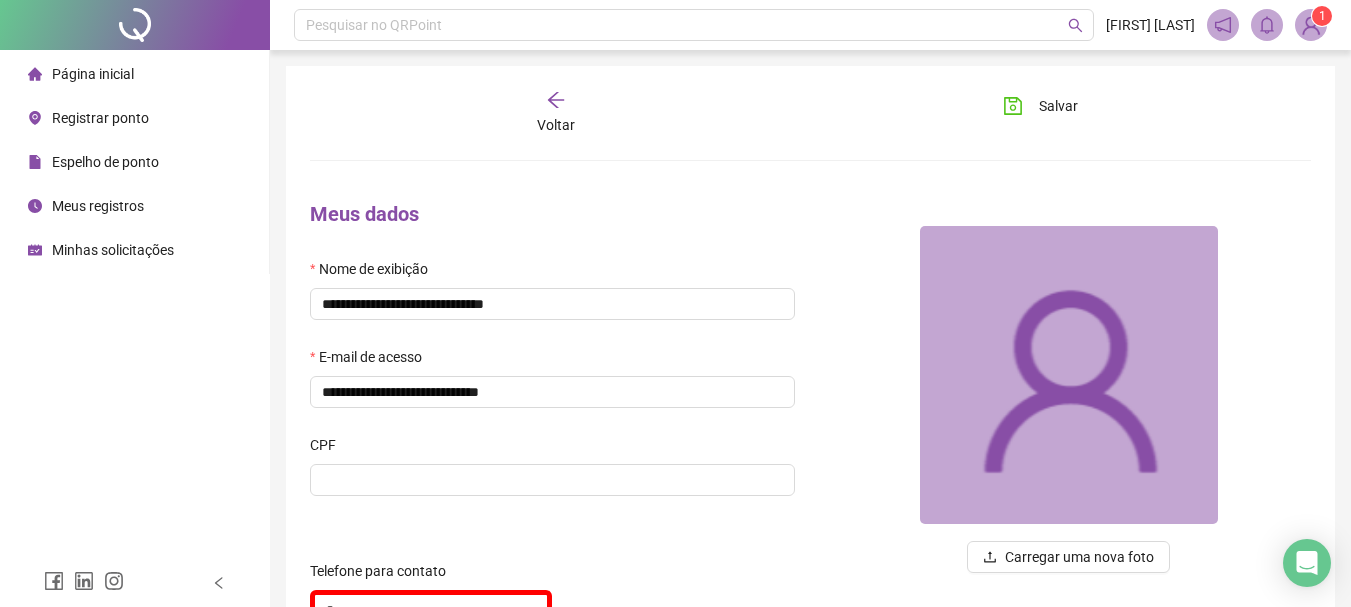 click on "Página inicial" at bounding box center (93, 74) 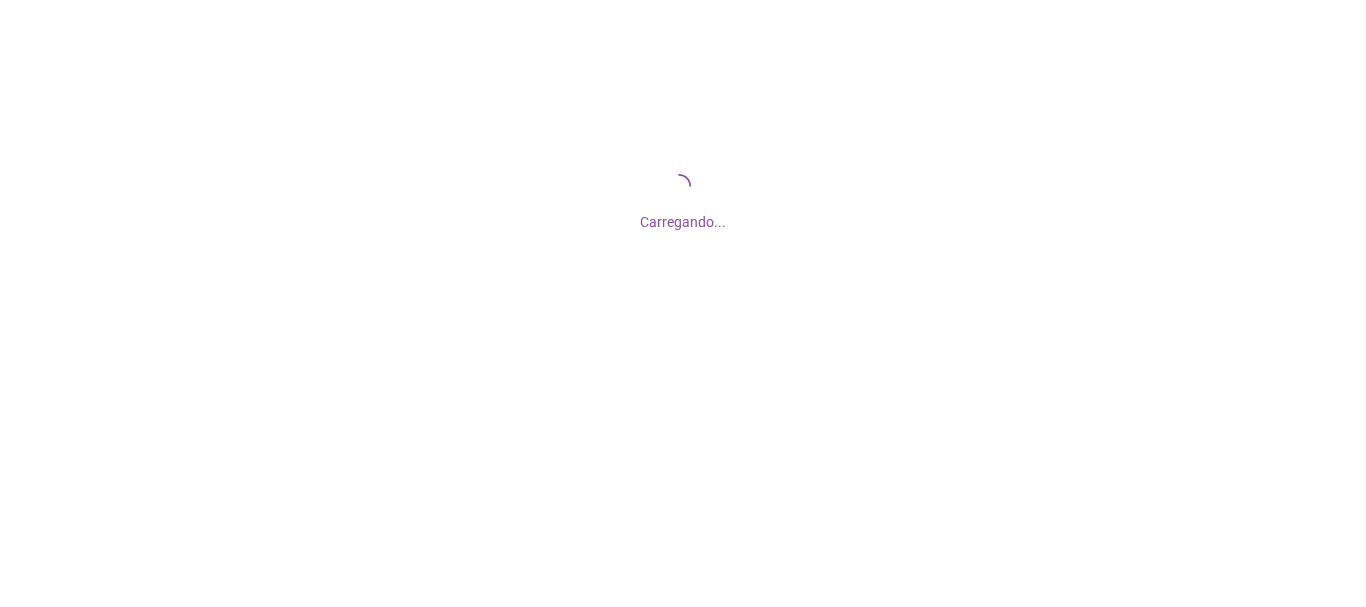 scroll, scrollTop: 0, scrollLeft: 0, axis: both 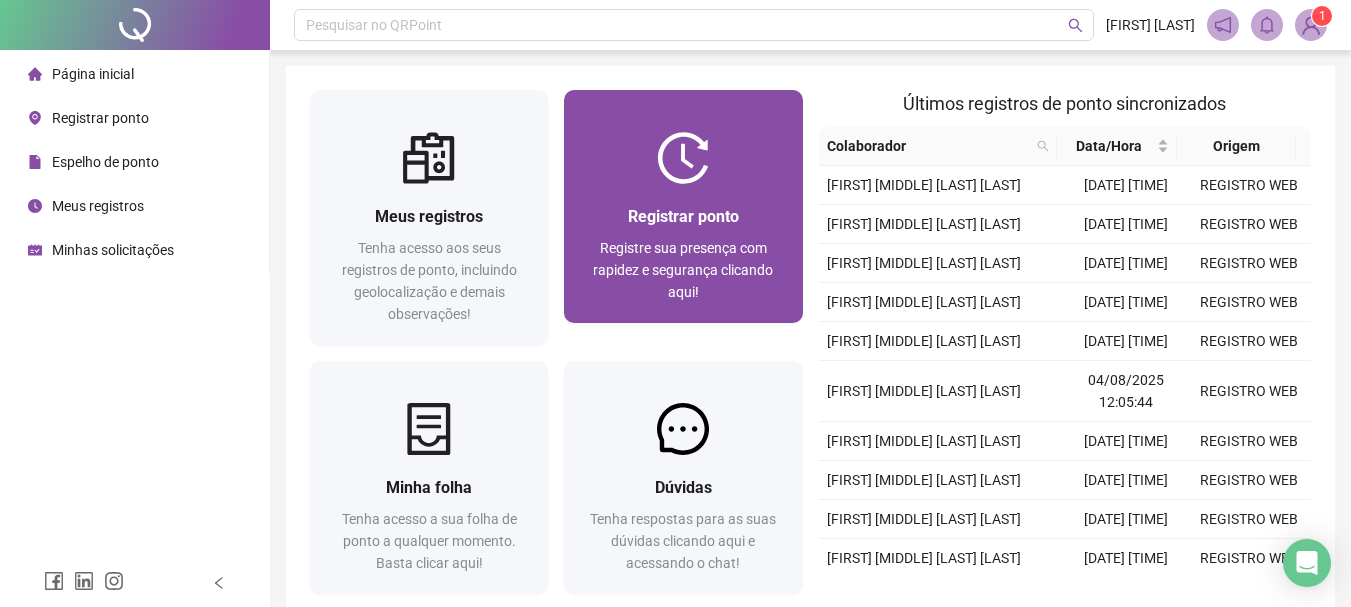 click at bounding box center [683, 158] 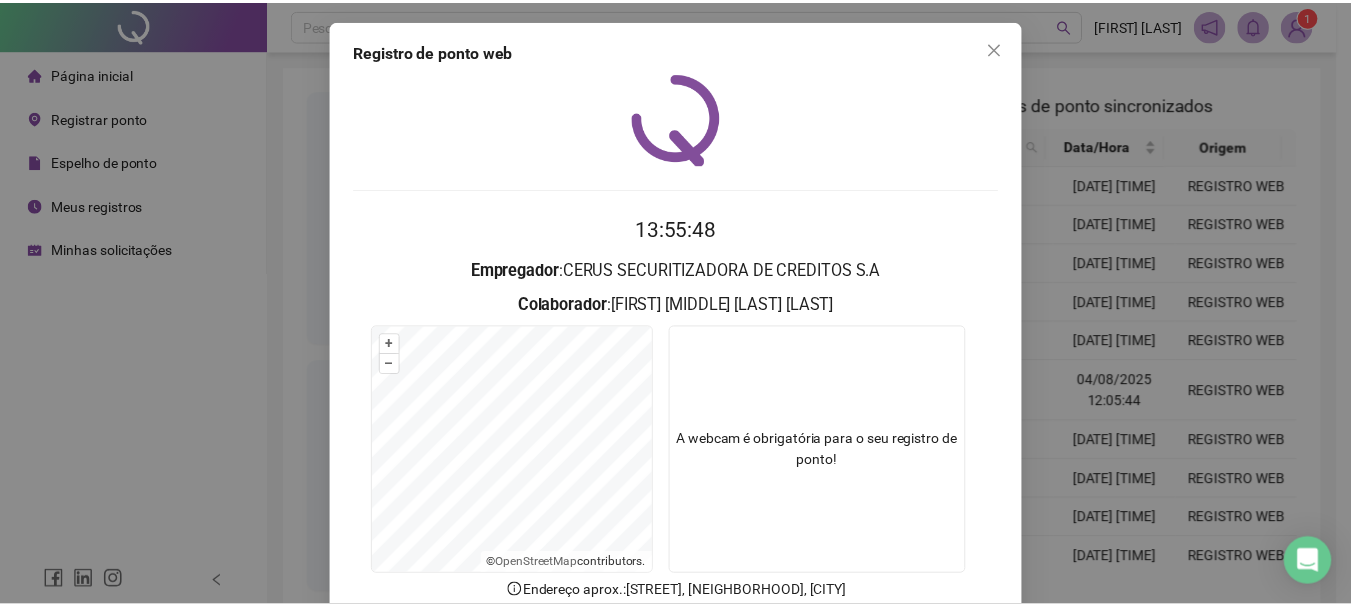 scroll, scrollTop: 130, scrollLeft: 0, axis: vertical 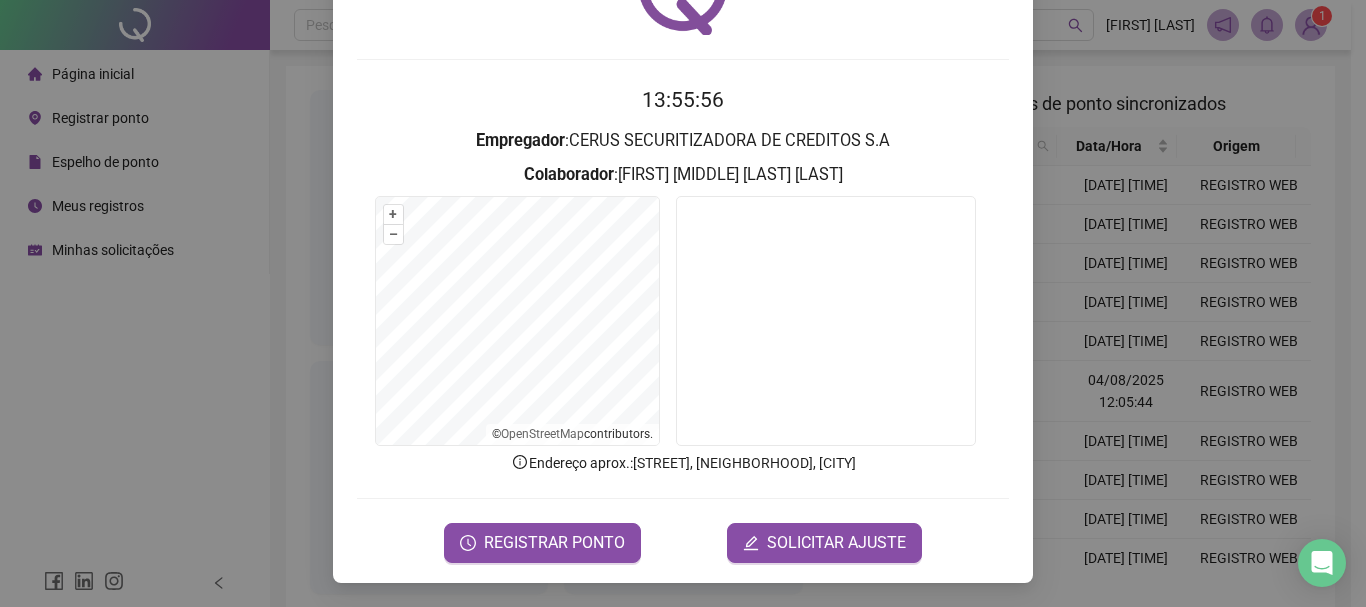 click on "Registro de ponto web 13:55:56 Empregador :  CERUS SECURITIZADORA DE CREDITOS S.A Colaborador :  LEILA ISABELLA DA SILVA SANTIAGO + – ⇧ › ©  OpenStreetMap  contributors. Endereço aprox. :  Avenida Atilano de Moura, Salinas, Fortaleza REGISTRAR PONTO SOLICITAR AJUSTE" at bounding box center [683, 303] 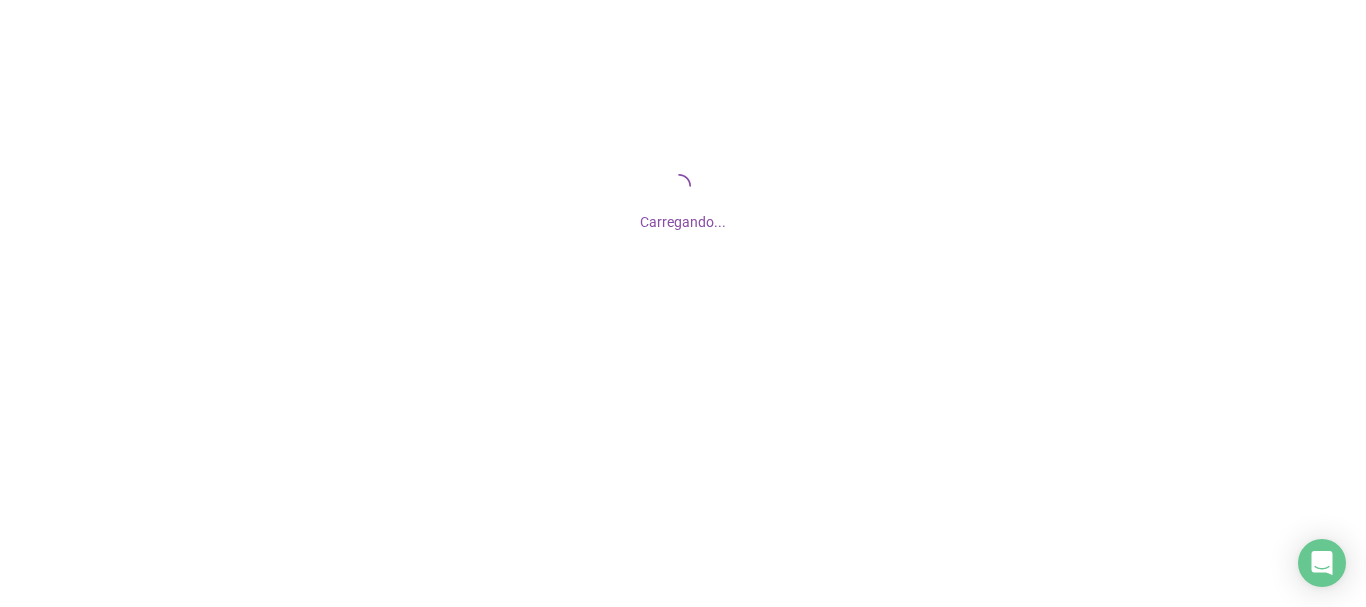 scroll, scrollTop: 0, scrollLeft: 0, axis: both 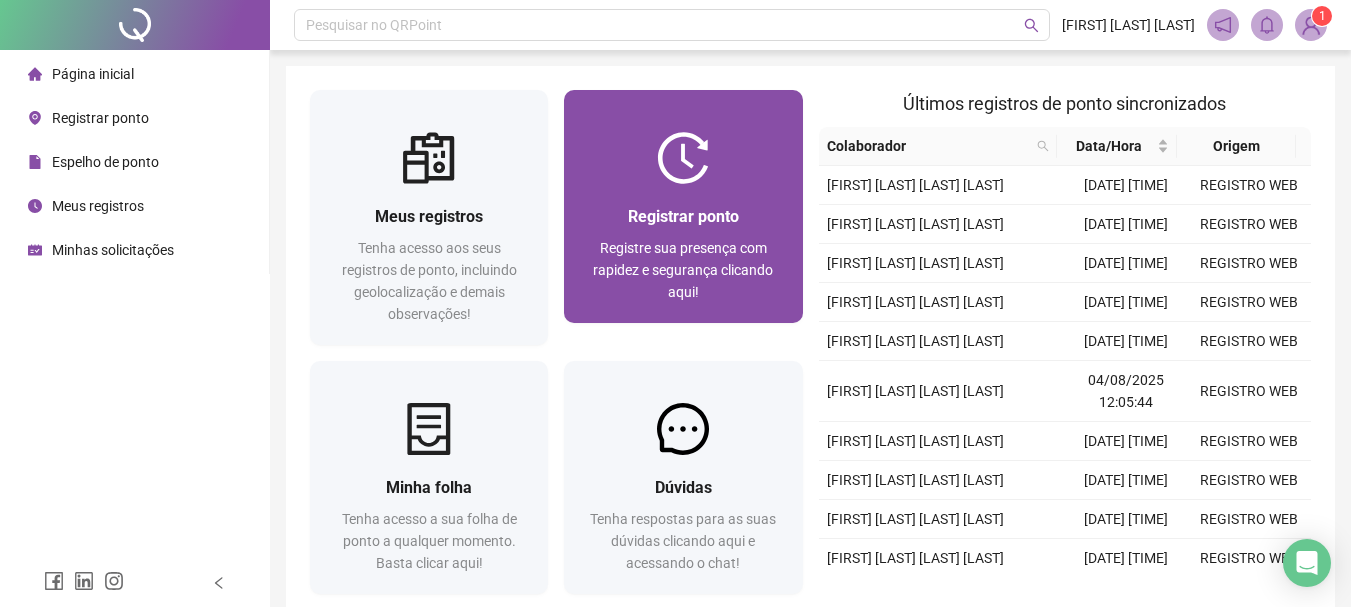 click at bounding box center [683, 158] 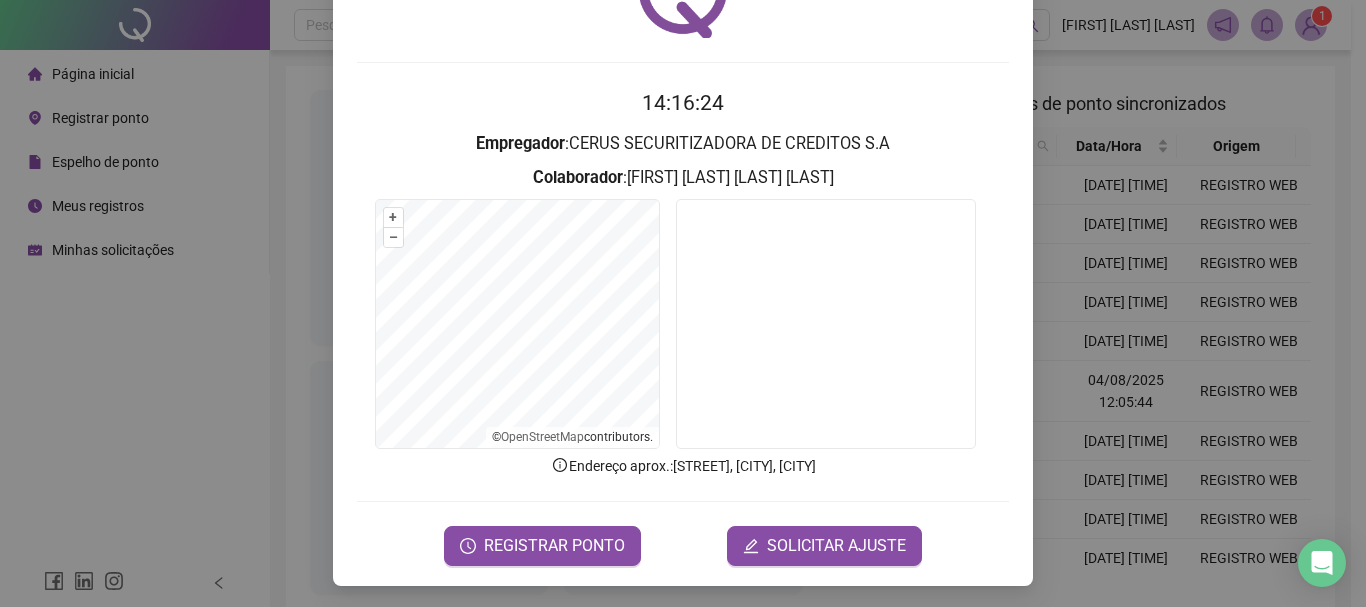 scroll, scrollTop: 130, scrollLeft: 0, axis: vertical 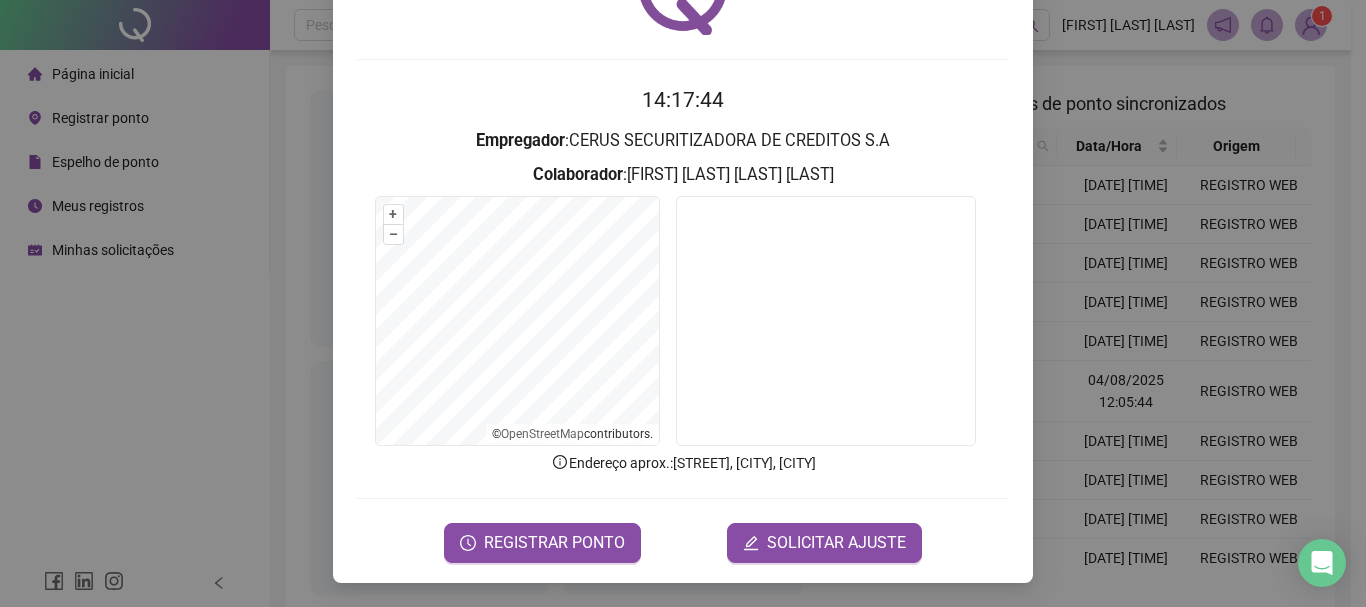 click on "Registro de ponto web [TIME] Empregador :  [COMPANY] Colaborador :  [FIRST] [LAST] [LAST] [LAST] + – ⇧ › ©  OpenStreetMap  contributors. Endereço aprox. :  [STREET], [NEIGHBORHOOD], [CITY] REGISTRAR PONTO SOLICITAR AJUSTE" at bounding box center [683, 303] 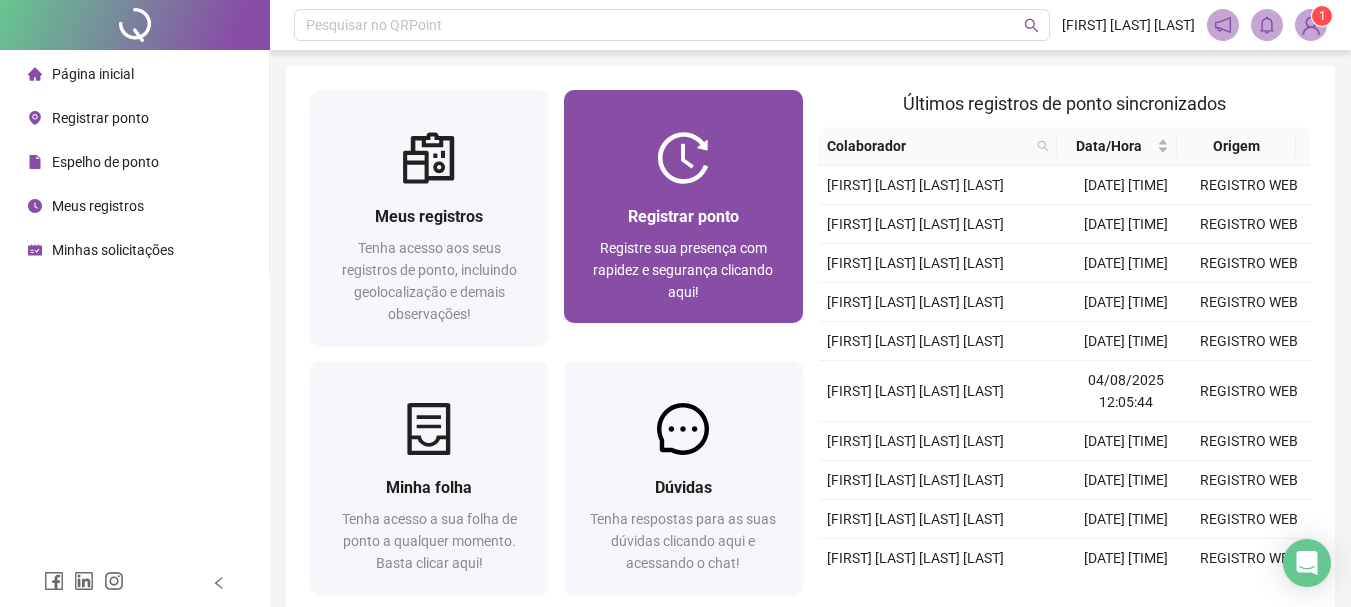 click on "Registrar ponto" at bounding box center [683, 216] 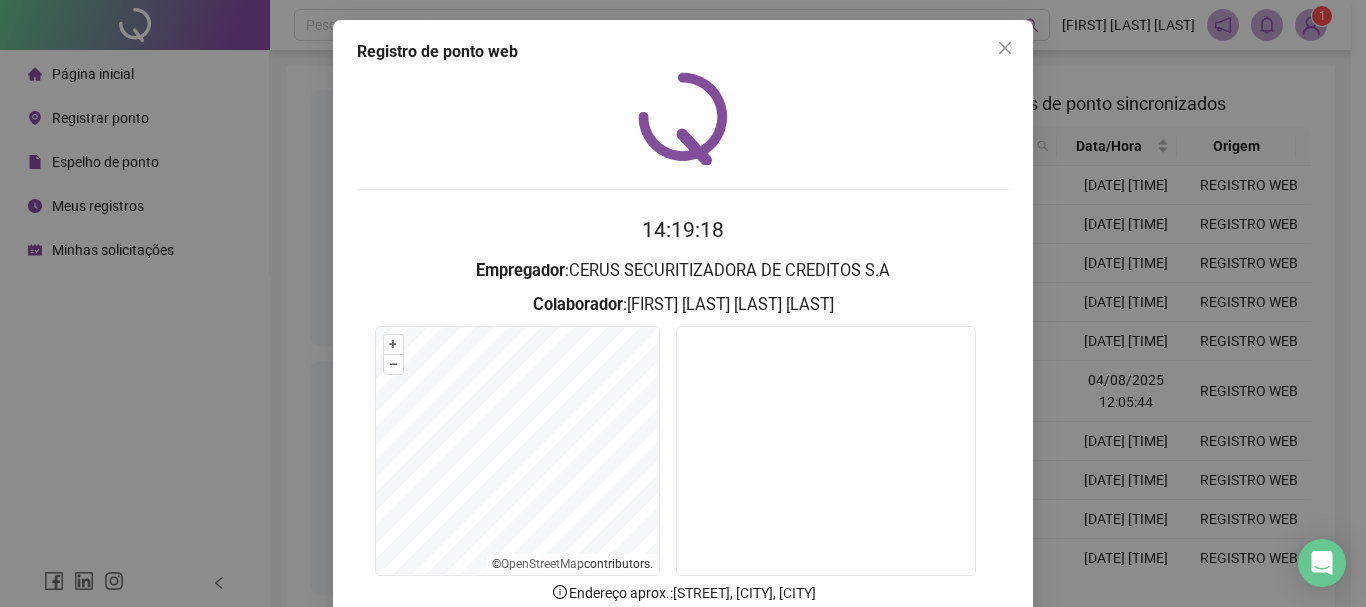 click on "Registro de ponto web [TIME] Empregador :  [COMPANY] Colaborador :  [FIRST] [LAST] [LAST] [LAST] + – ⇧ › ©  OpenStreetMap  contributors. Endereço aprox. :  [STREET], [NEIGHBORHOOD], [CITY] REGISTRAR PONTO SOLICITAR AJUSTE" at bounding box center [683, 303] 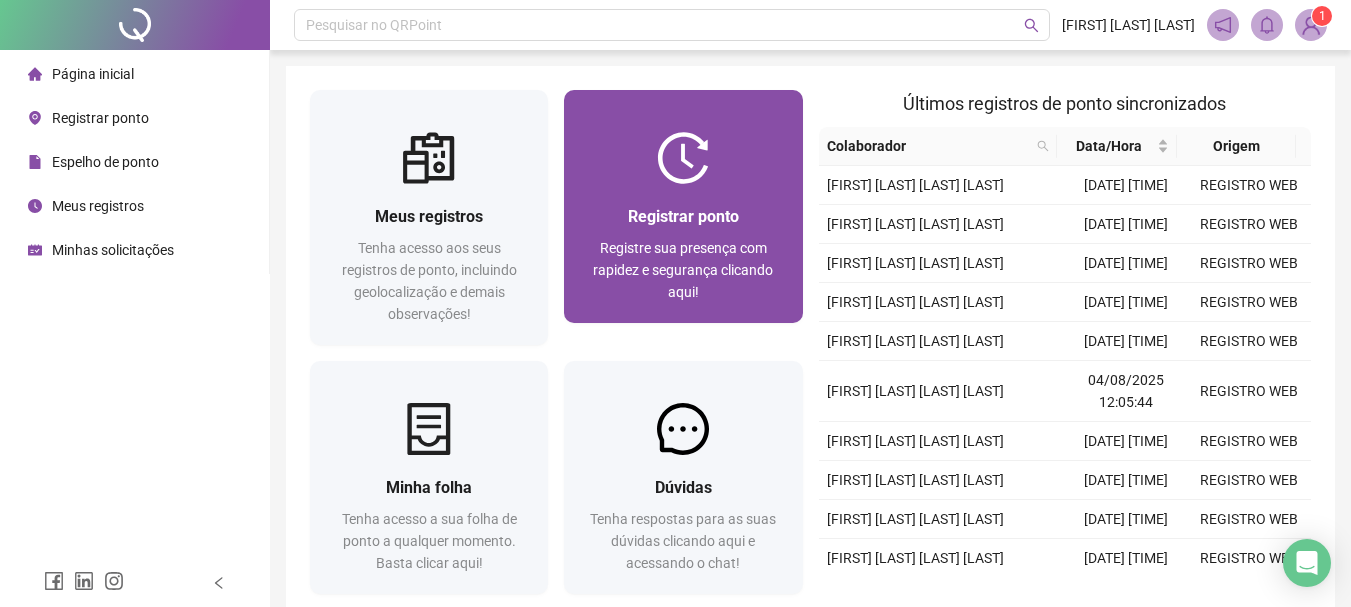 click on "Registre sua presença com rapidez e segurança clicando aqui!" at bounding box center (683, 270) 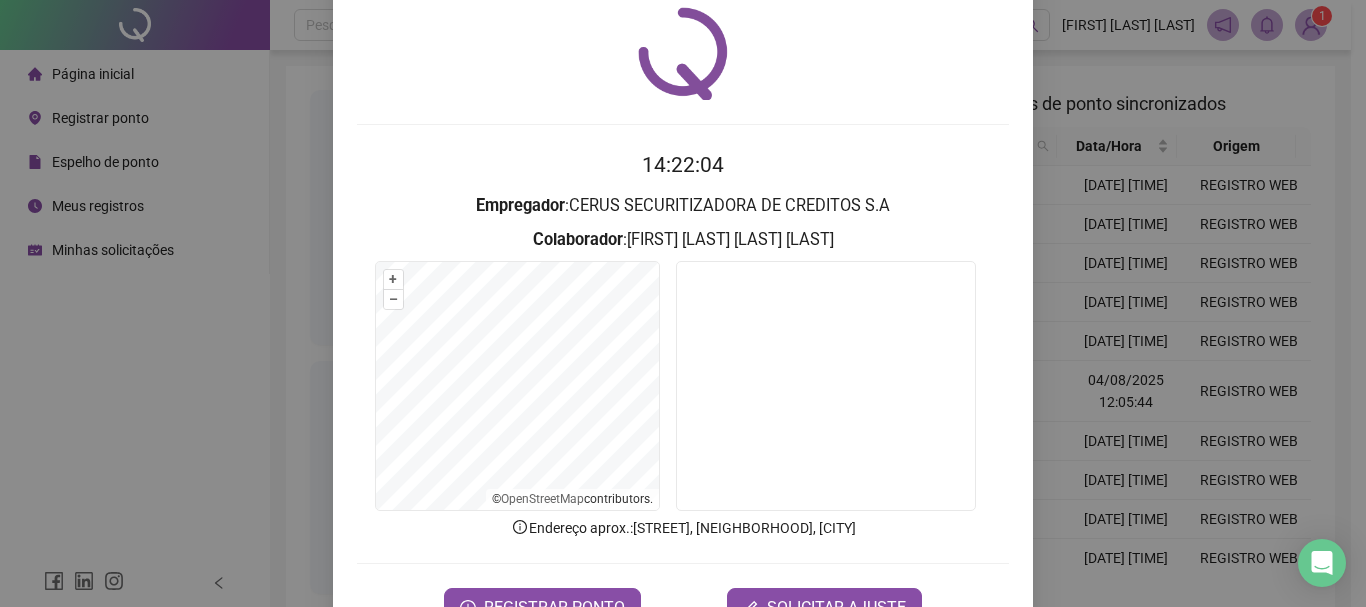 scroll, scrollTop: 100, scrollLeft: 0, axis: vertical 